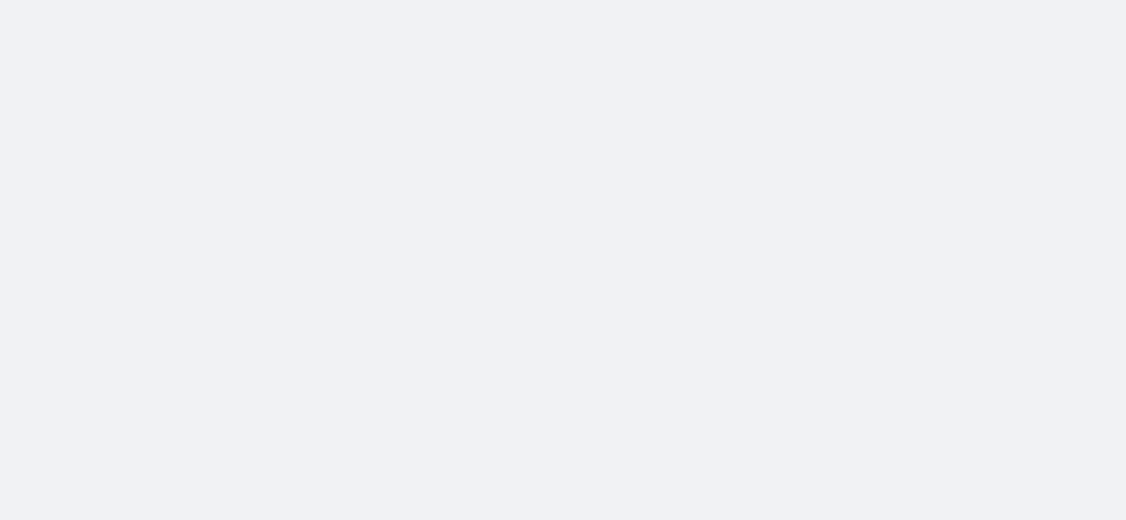 scroll, scrollTop: 0, scrollLeft: 0, axis: both 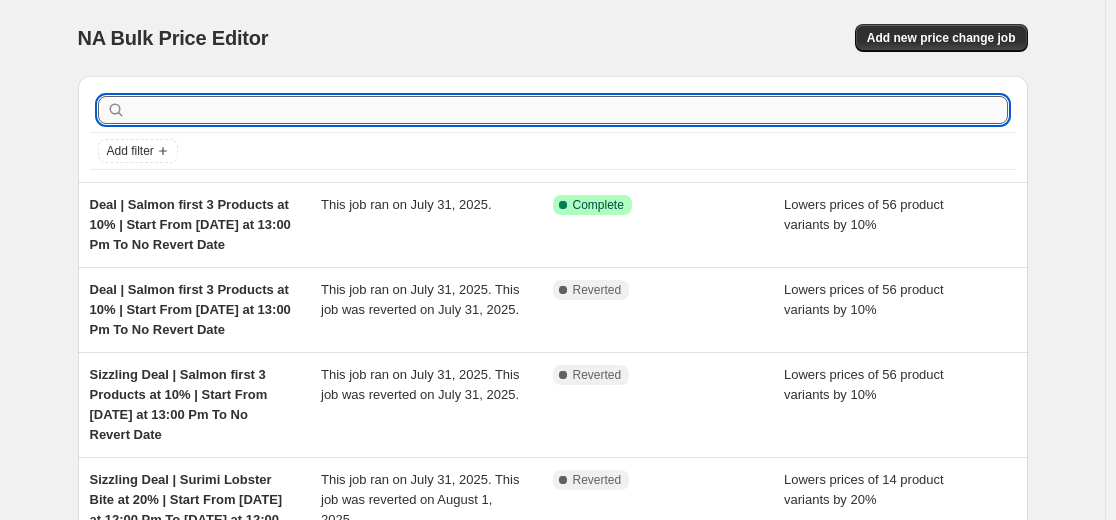 click at bounding box center [569, 110] 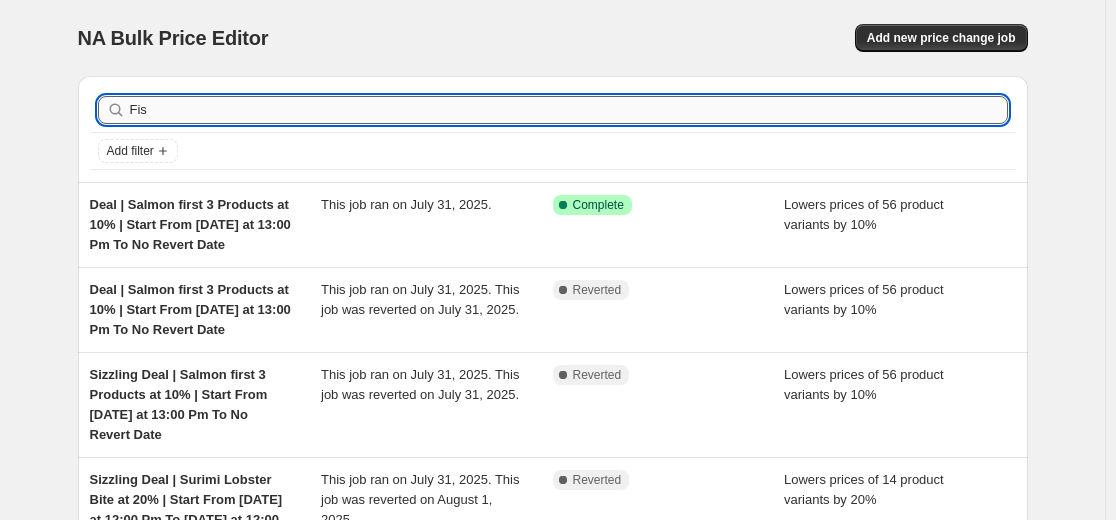 type on "Fish" 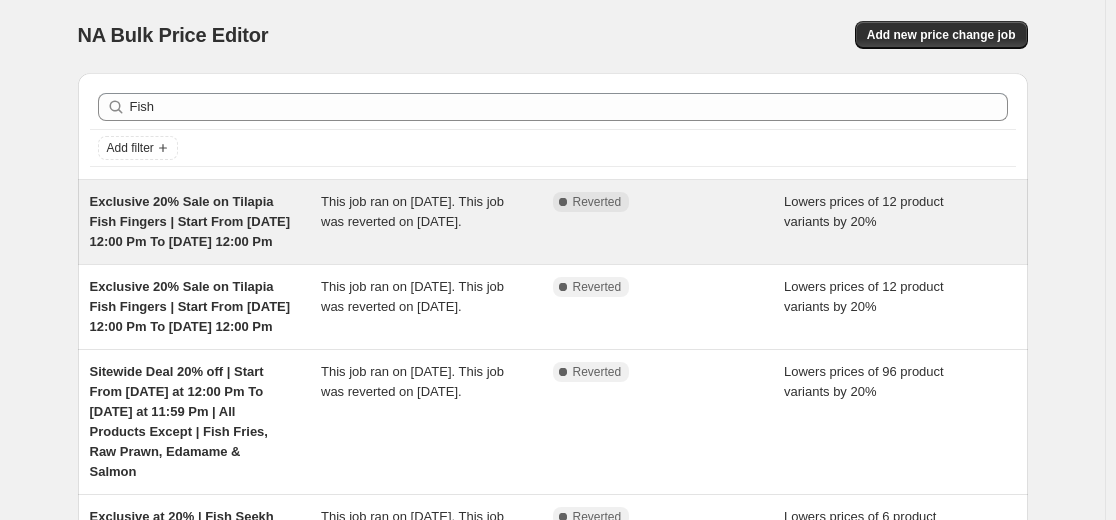 scroll, scrollTop: 0, scrollLeft: 0, axis: both 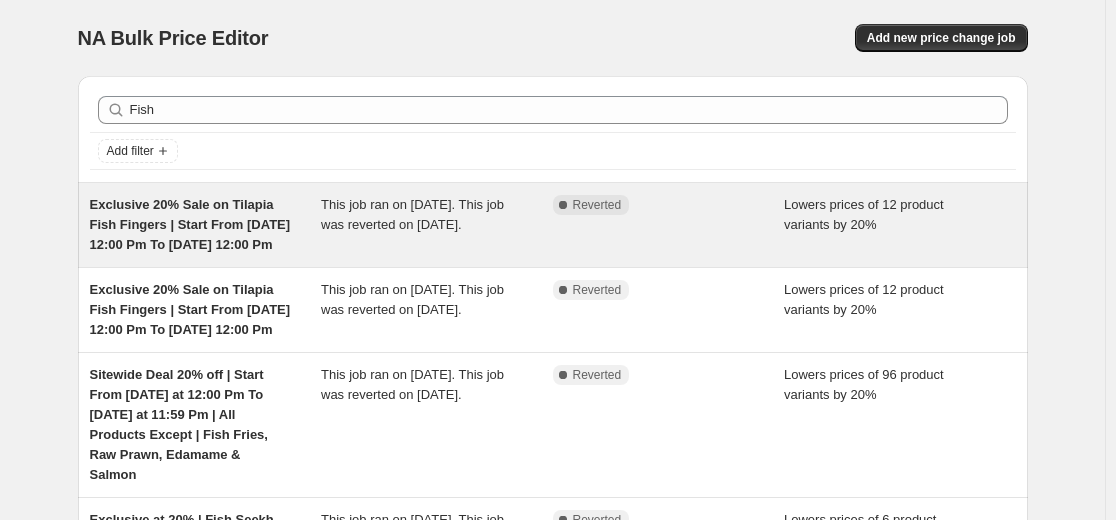 click on "Exclusive 20% Sale on Tilapia Fish Fingers | Start From [DATE] 12:00 Pm To [DATE] 12:00 Pm" at bounding box center [190, 224] 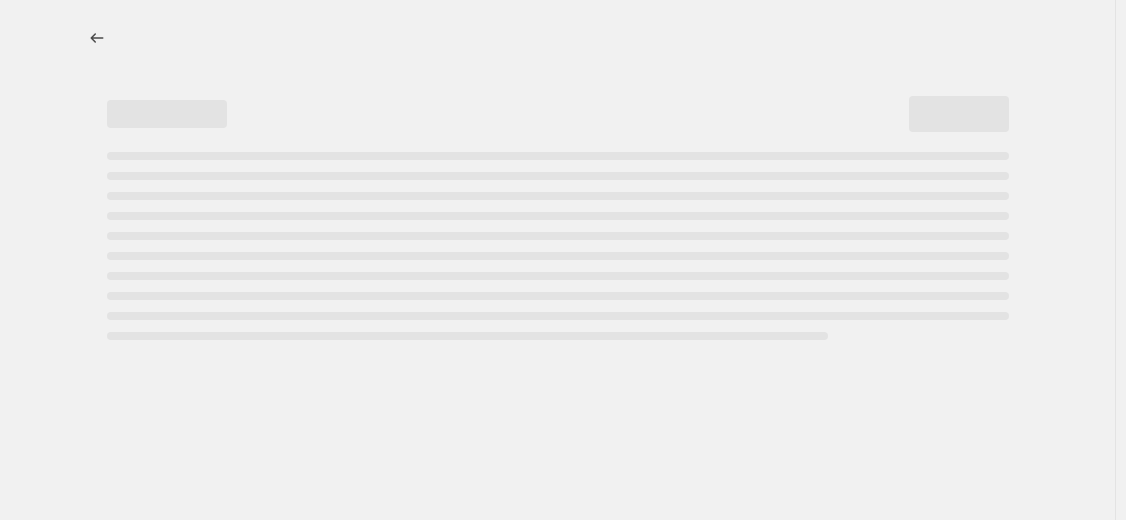 select on "percentage" 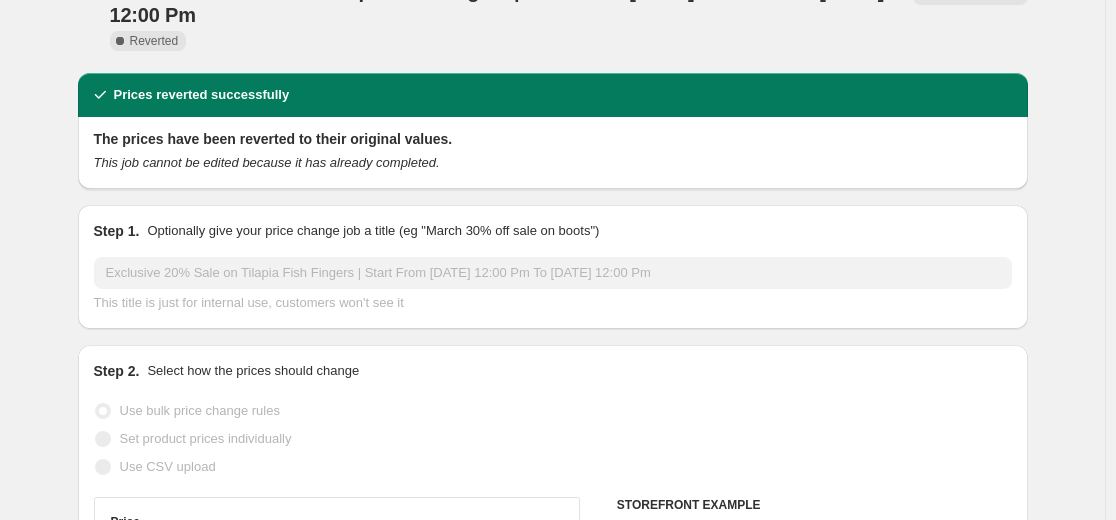scroll, scrollTop: 0, scrollLeft: 0, axis: both 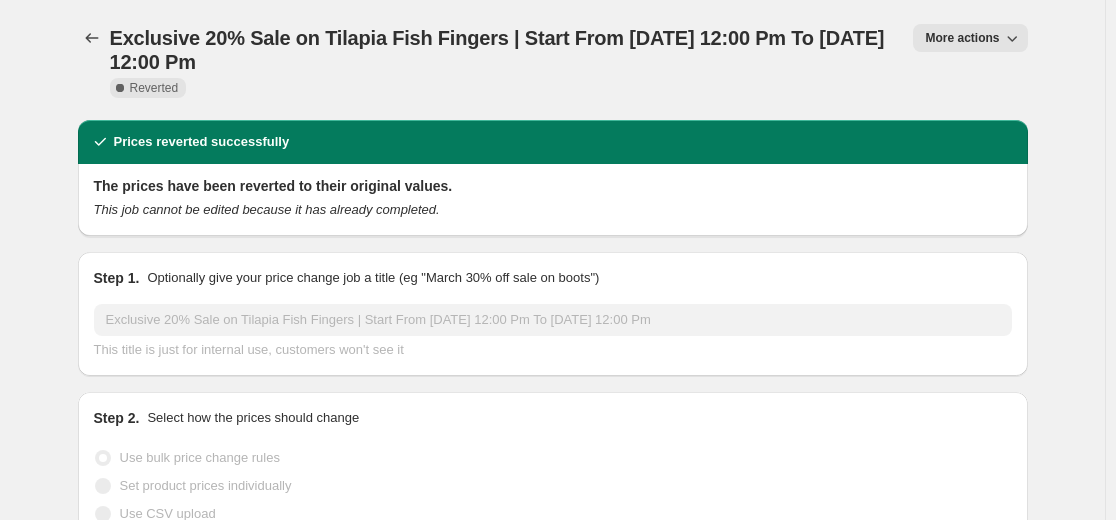 click 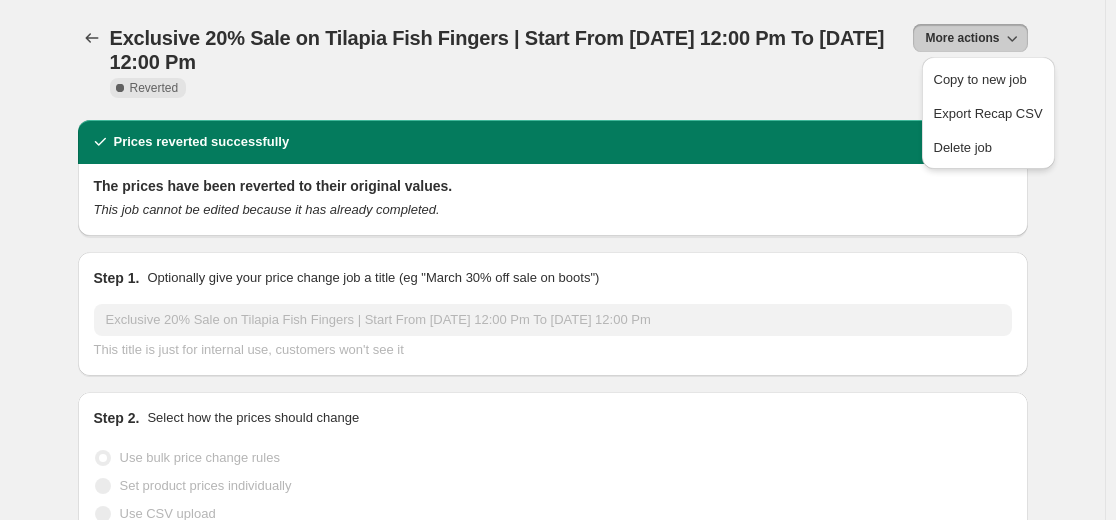 scroll, scrollTop: 455, scrollLeft: 0, axis: vertical 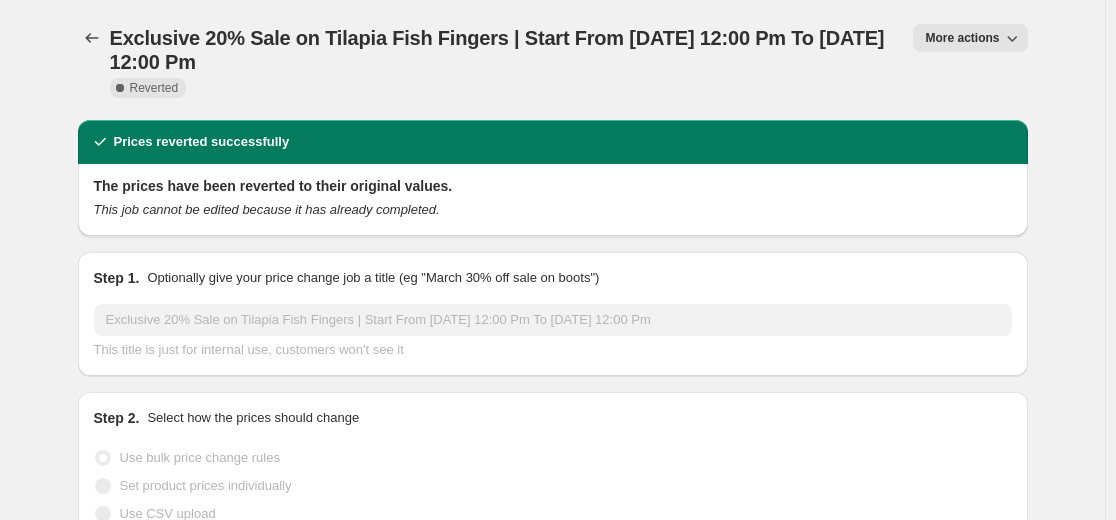 click on "More actions" at bounding box center (970, 38) 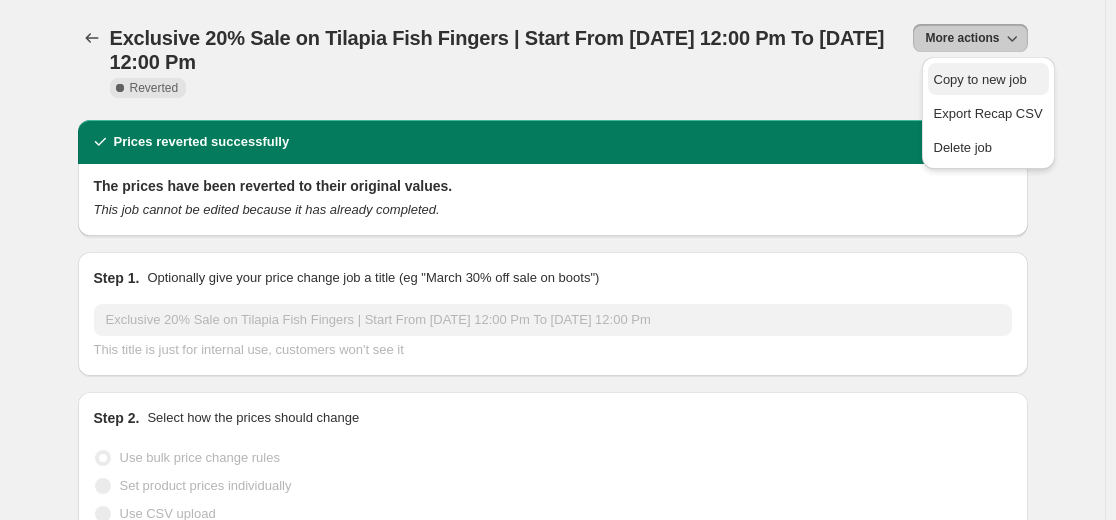 click on "Copy to new job" at bounding box center [980, 79] 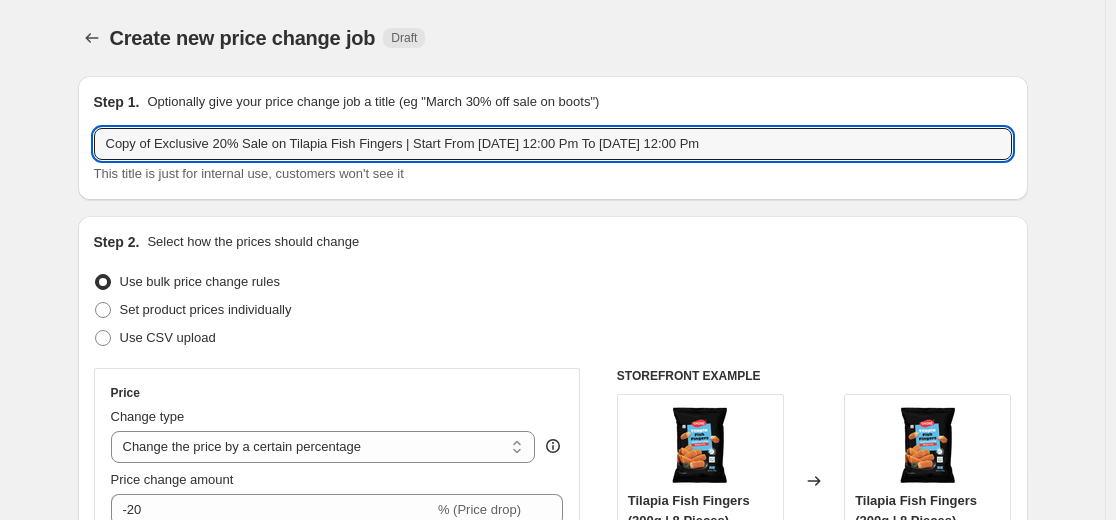 drag, startPoint x: 148, startPoint y: 143, endPoint x: 53, endPoint y: 147, distance: 95.084175 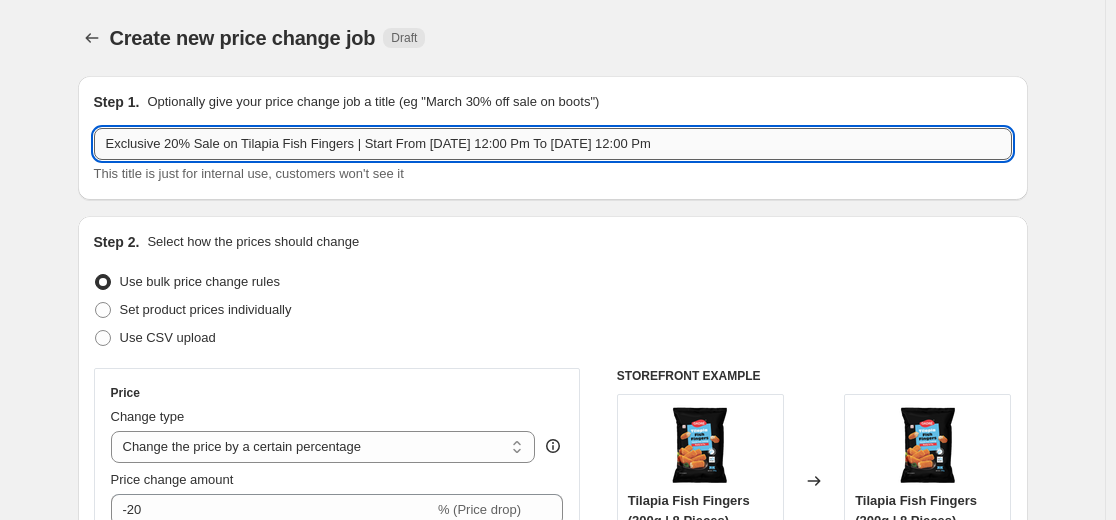 click on "Exclusive 20% Sale on Tilapia Fish Fingers | Start From [DATE] 12:00 Pm To [DATE] 12:00 Pm" at bounding box center (553, 144) 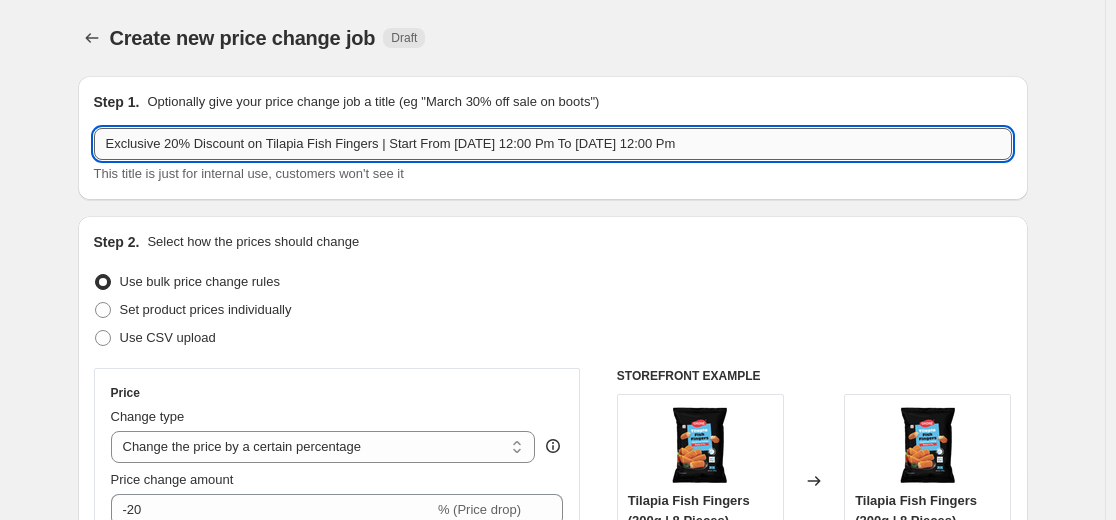 click on "Exclusive 20% Discount on Tilapia Fish Fingers | Start From [DATE] 12:00 Pm To [DATE] 12:00 Pm" at bounding box center [553, 144] 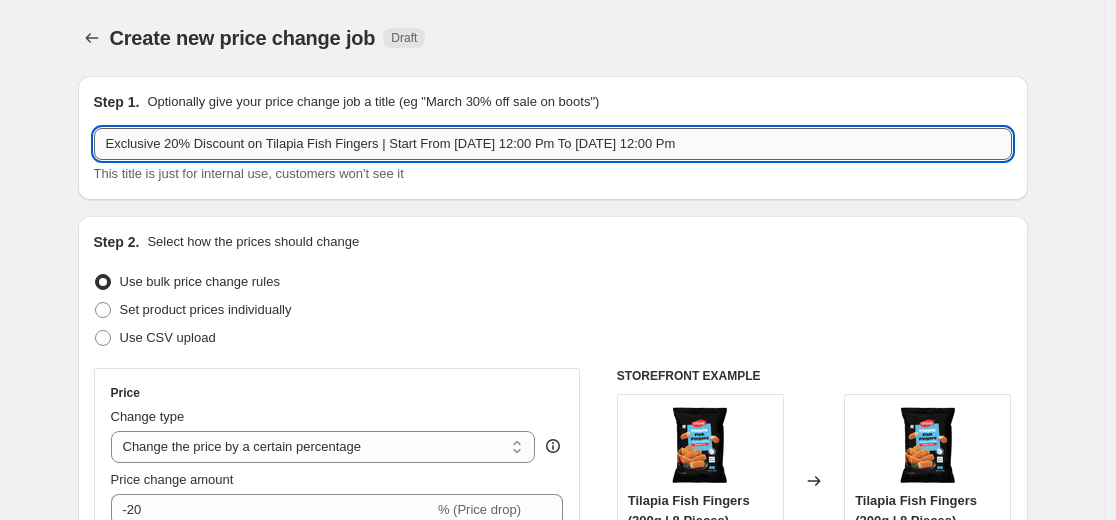click on "Exclusive 20% Discount on Tilapia Fish Fingers | Start From [DATE] 12:00 Pm To [DATE] 12:00 Pm" at bounding box center [553, 144] 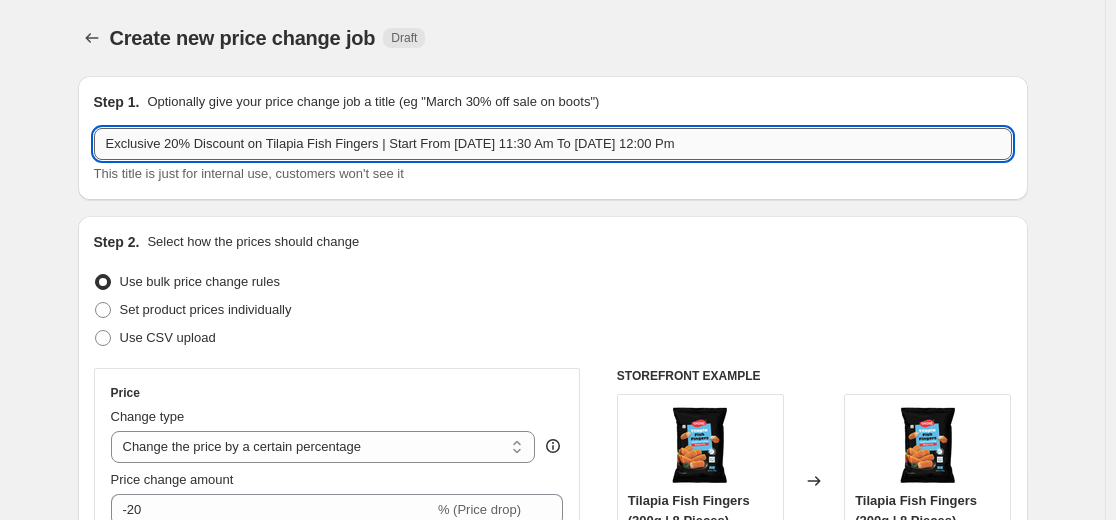 click on "Exclusive 20% Discount on Tilapia Fish Fingers | Start From [DATE] 11:30 Am To [DATE] 12:00 Pm" at bounding box center (553, 144) 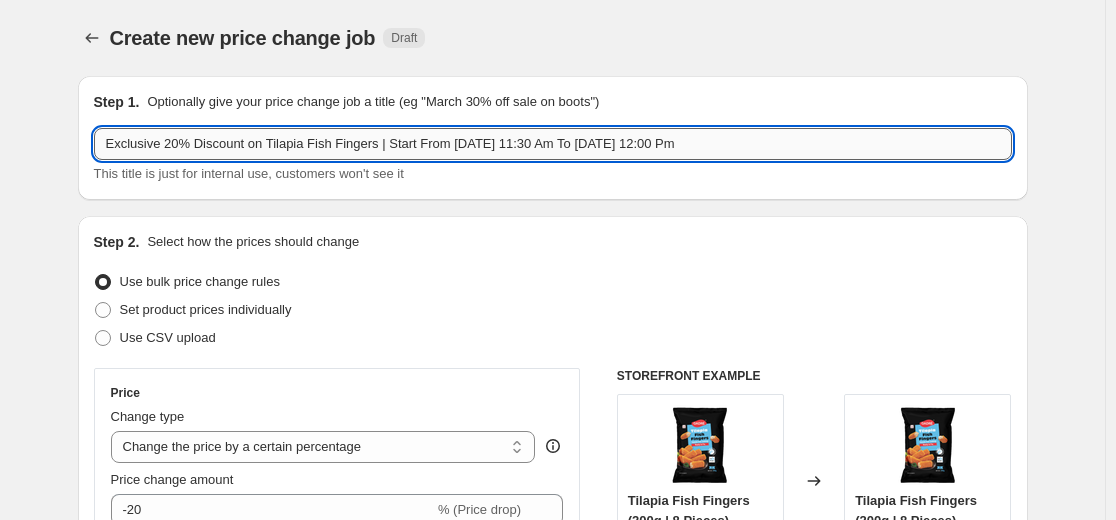 drag, startPoint x: 565, startPoint y: 146, endPoint x: 802, endPoint y: 146, distance: 237 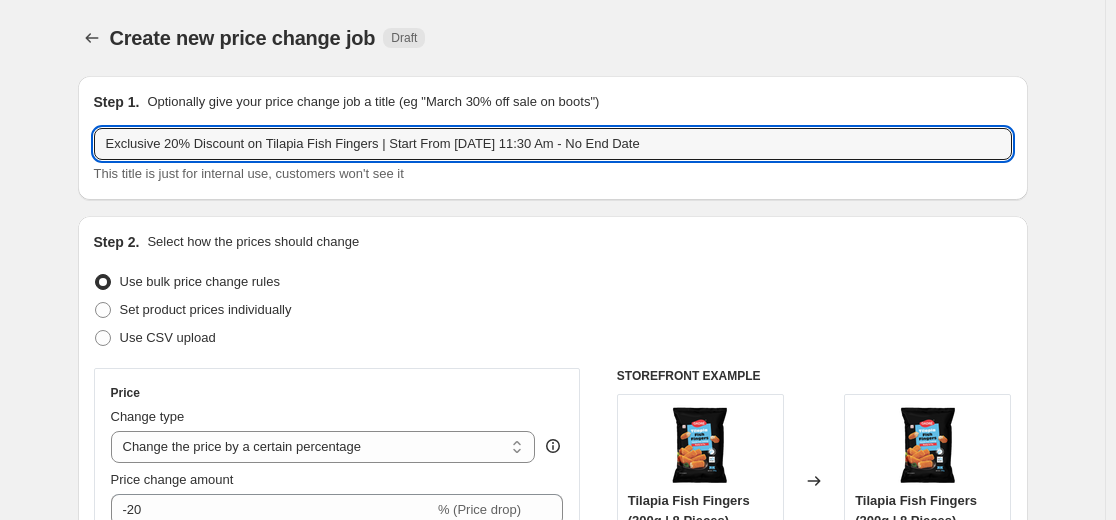 type on "Exclusive 20% Discount on Tilapia Fish Fingers | Start From [DATE] 11:30 Am - No End Date" 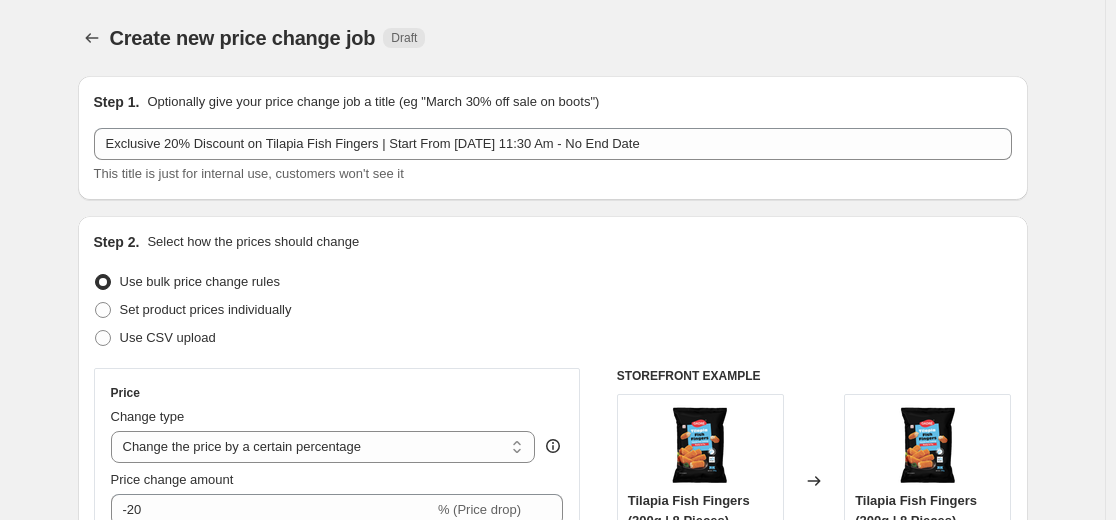 click on "Step 1. Optionally give your price change job a title (eg "March 30% off sale on boots") Exclusive 20% Discount on Tilapia Fish Fingers | Start From [DATE] 11:30 Am - No End Date This title is just for internal use, customers won't see it Step 2. Select how the prices should change Use bulk price change rules Set product prices individually Use CSV upload Price Change type Change the price to a certain amount Change the price by a certain amount Change the price by a certain percentage Change the price to the current compare at price (price before sale) Change the price by a certain amount relative to the compare at price Change the price by a certain percentage relative to the compare at price Don't change the price Change the price by a certain percentage relative to the cost per item Change price to certain cost margin Change the price by a certain percentage Price change amount -20 % (Price drop) Rounding Round to nearest .01 Round to nearest whole number End prices in .99 Compare at price Change type" at bounding box center (545, 999) 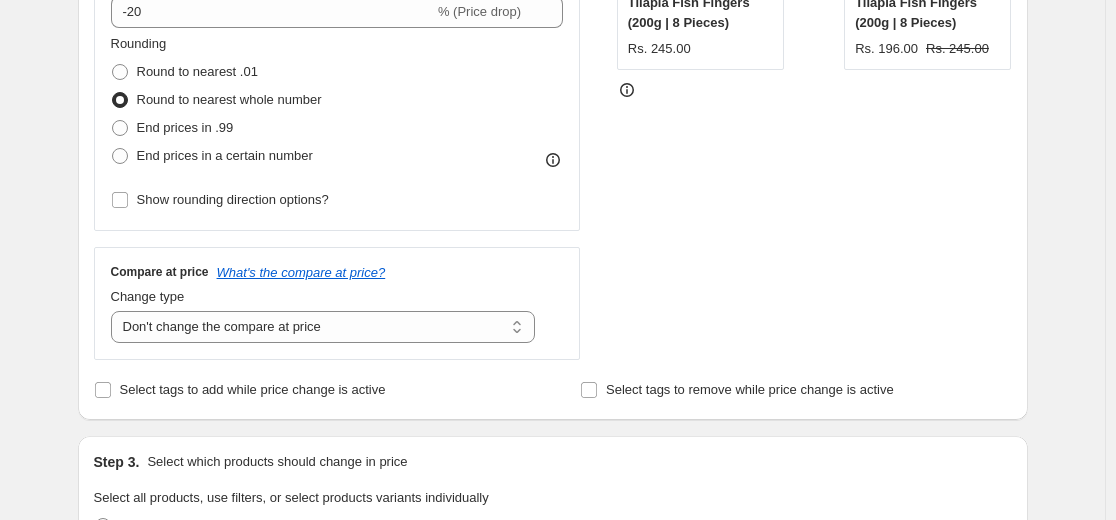 scroll, scrollTop: 500, scrollLeft: 0, axis: vertical 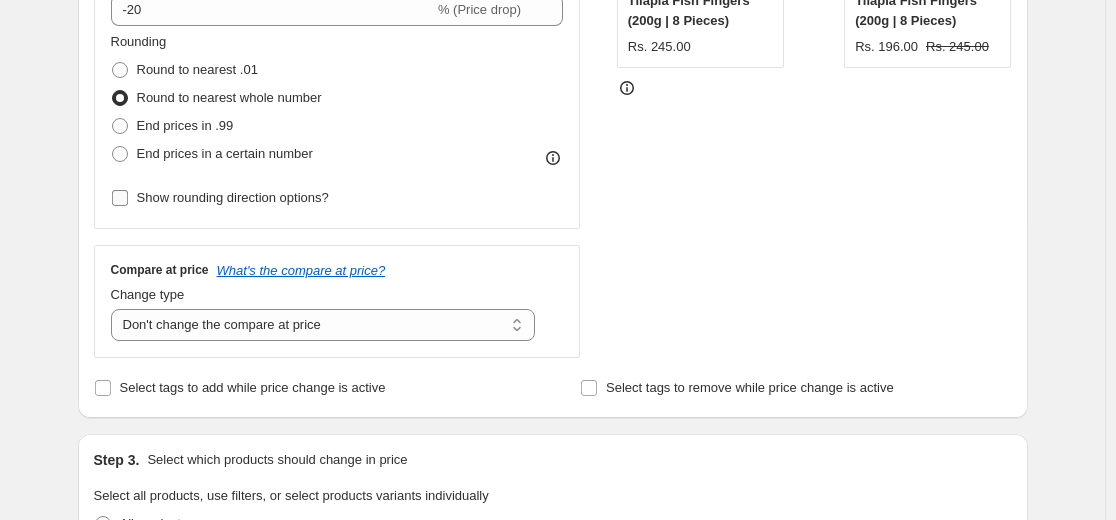 click on "Show rounding direction options?" at bounding box center [233, 197] 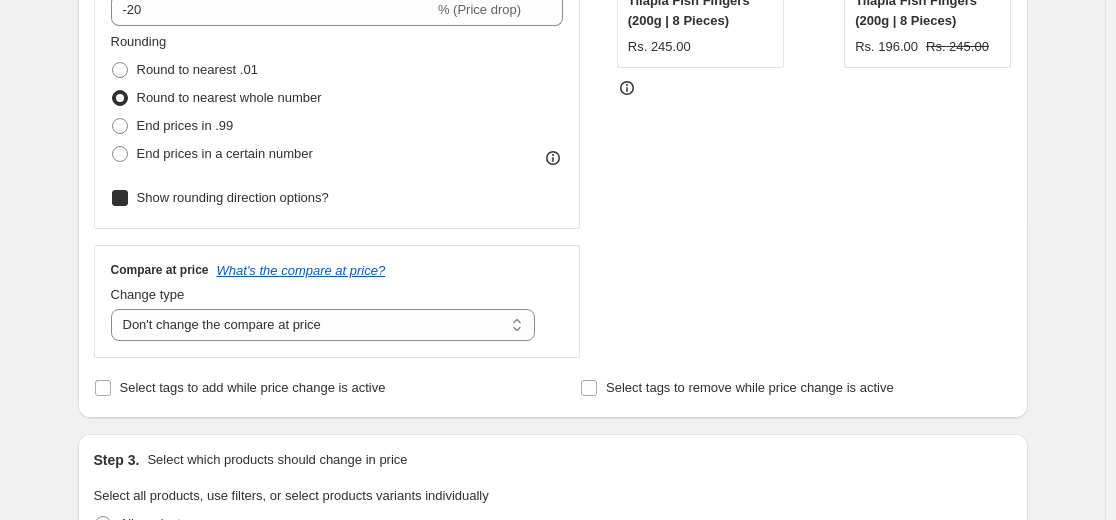 checkbox on "true" 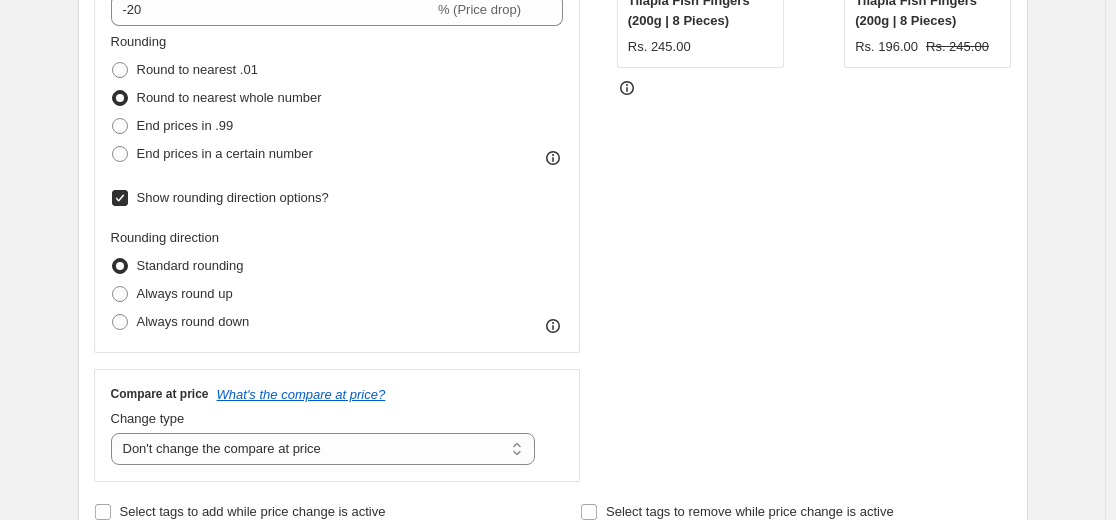 click on "Standard rounding" at bounding box center (190, 265) 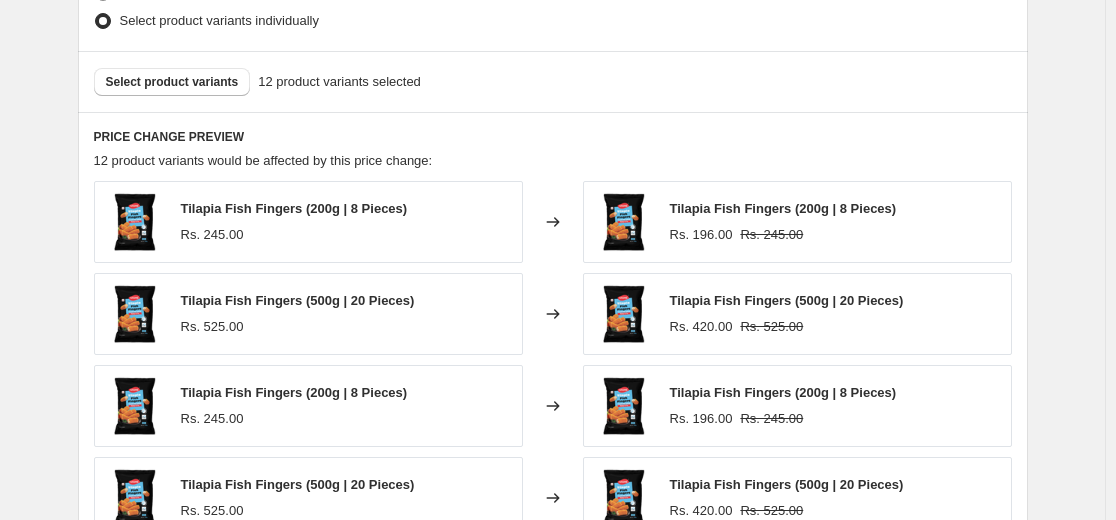 scroll, scrollTop: 1200, scrollLeft: 0, axis: vertical 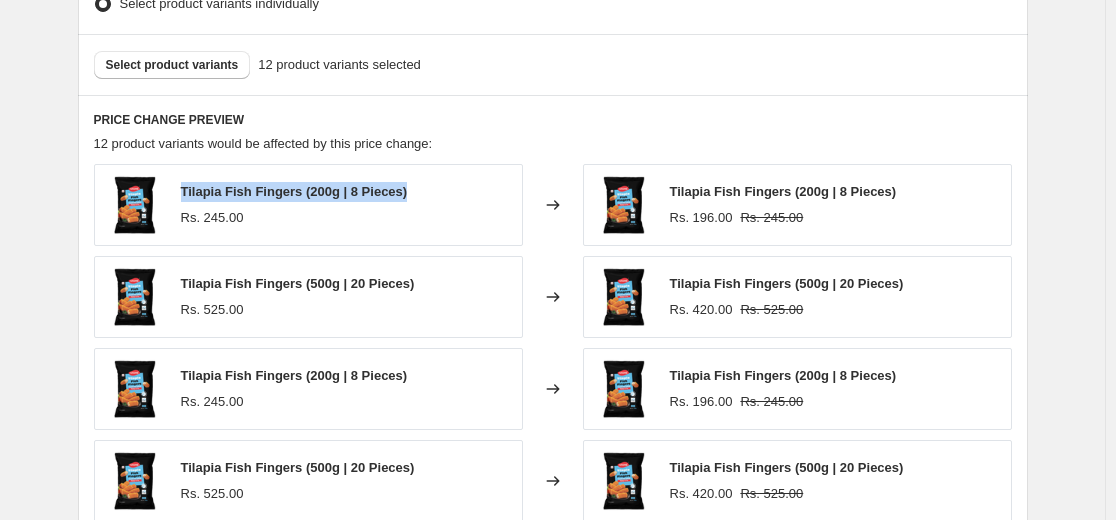 drag, startPoint x: 423, startPoint y: 186, endPoint x: 179, endPoint y: 193, distance: 244.10039 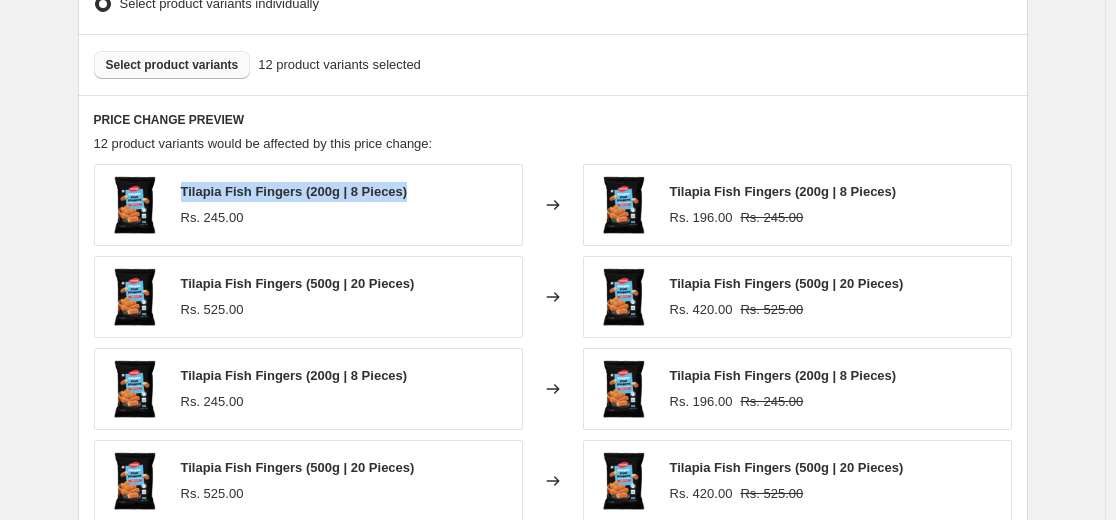 click on "Select product variants" at bounding box center [172, 65] 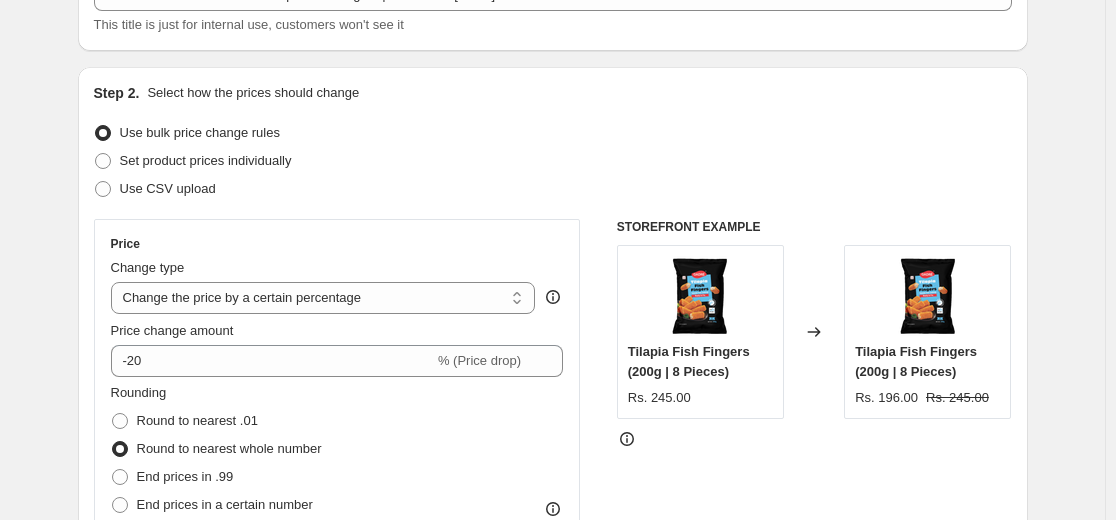 scroll, scrollTop: 200, scrollLeft: 0, axis: vertical 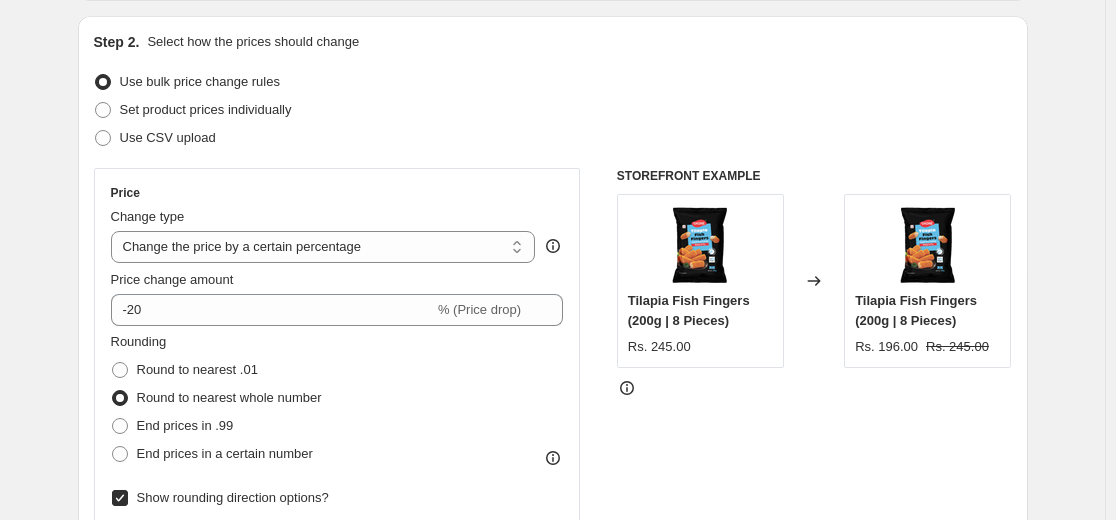 click on "Create new price change job. This page is ready Create new price change job Draft Step 1. Optionally give your price change job a title (eg "March 30% off sale on boots") Exclusive 20% Discount on Tilapia Fish Fingers | Start From [DATE] 11:30 Am - No End Date This title is just for internal use, customers won't see it Step 2. Select how the prices should change Use bulk price change rules Set product prices individually Use CSV upload Price Change type Change the price to a certain amount Change the price by a certain amount Change the price by a certain percentage Change the price to the current compare at price (price before sale) Change the price by a certain amount relative to the compare at price Change the price by a certain percentage relative to the compare at price Don't change the price Change the price by a certain percentage relative to the cost per item Change price to certain cost margin Change the price by a certain percentage Price change amount -20 % (Price drop) Rounding Always round up" at bounding box center (552, 892) 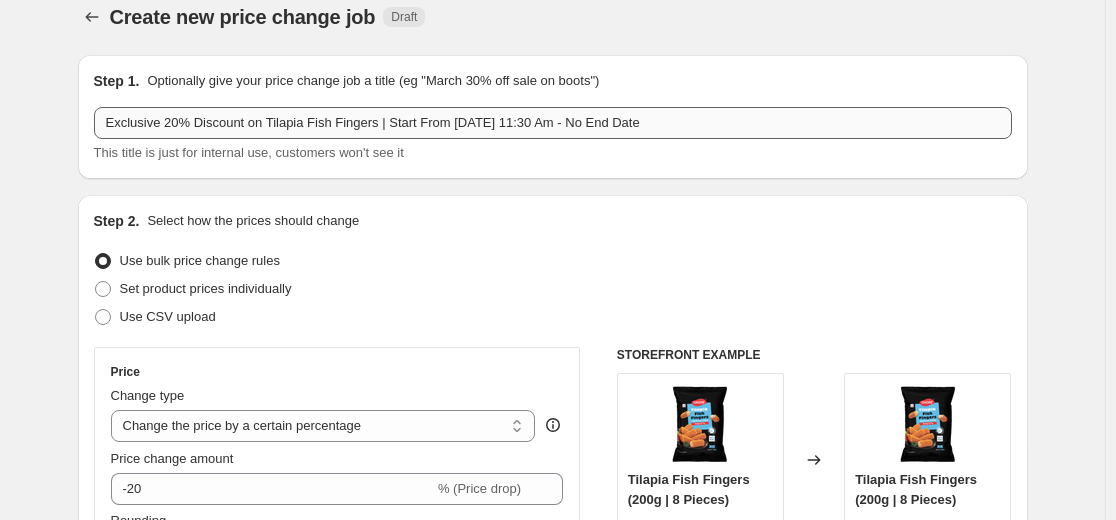 scroll, scrollTop: 0, scrollLeft: 0, axis: both 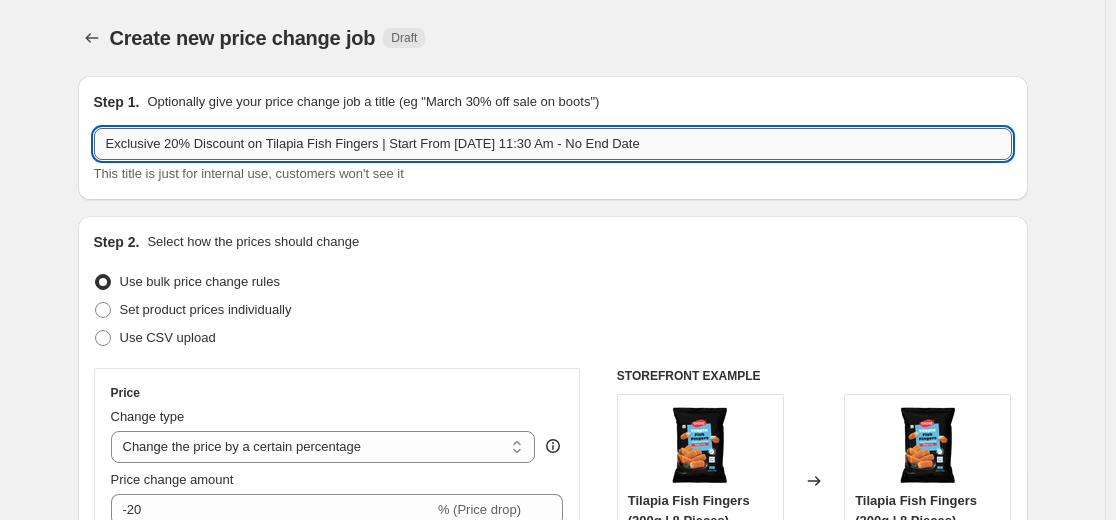 click on "Exclusive 20% Discount on Tilapia Fish Fingers | Start From [DATE] 11:30 Am - No End Date" at bounding box center (553, 144) 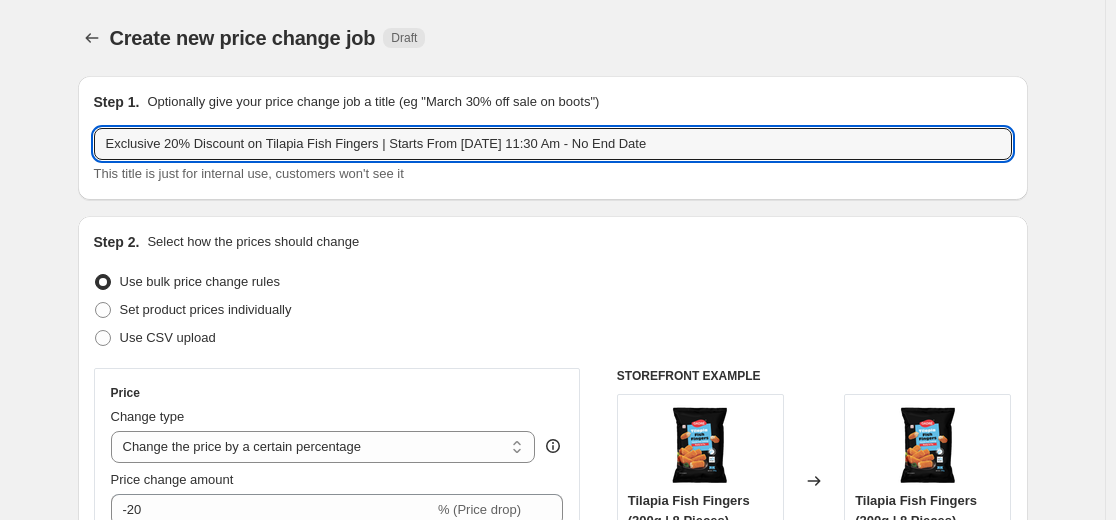 type on "Exclusive 20% Discount on Tilapia Fish Fingers | Starts From [DATE] 11:30 Am - No End Date" 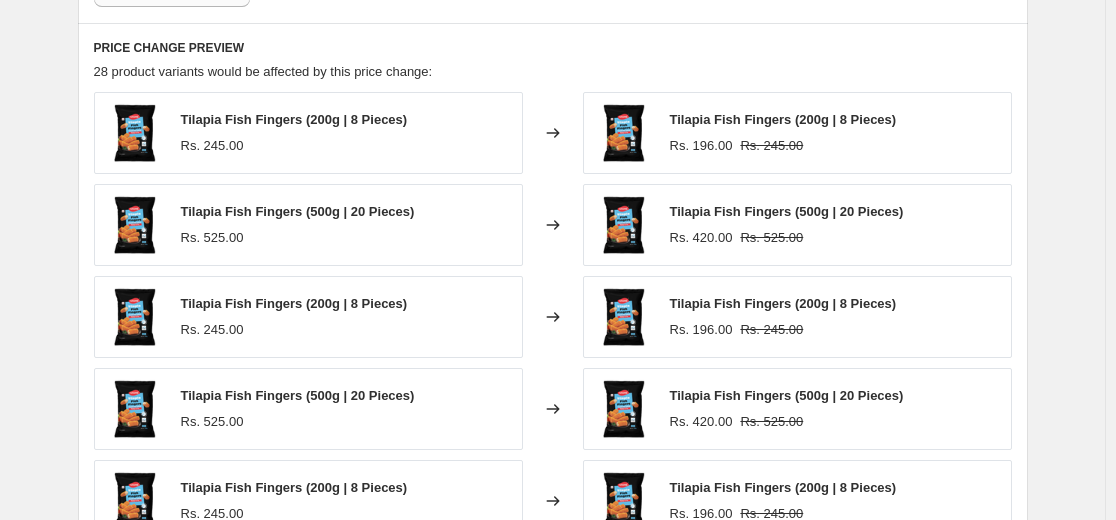 scroll, scrollTop: 1300, scrollLeft: 0, axis: vertical 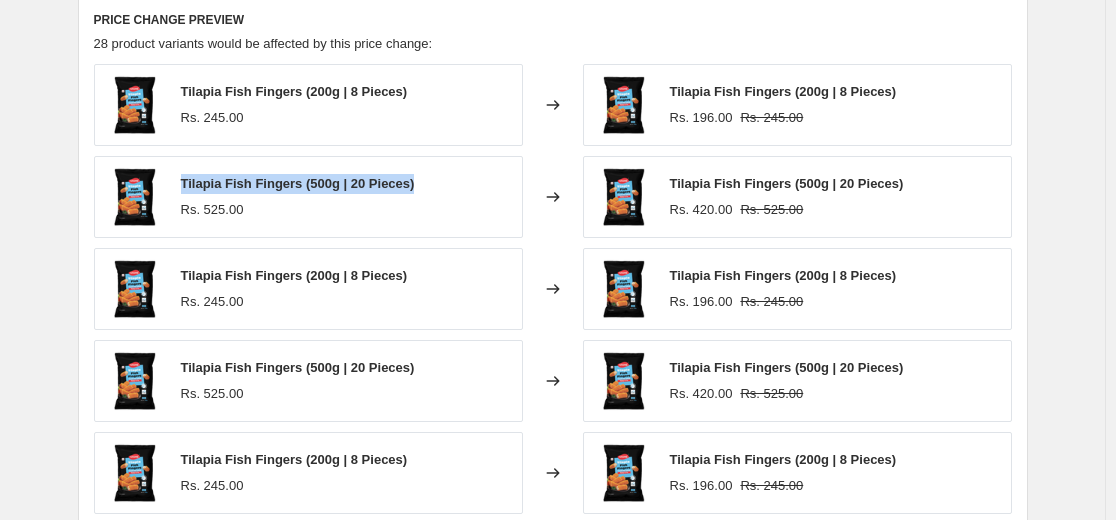 drag, startPoint x: 429, startPoint y: 188, endPoint x: 186, endPoint y: 186, distance: 243.00822 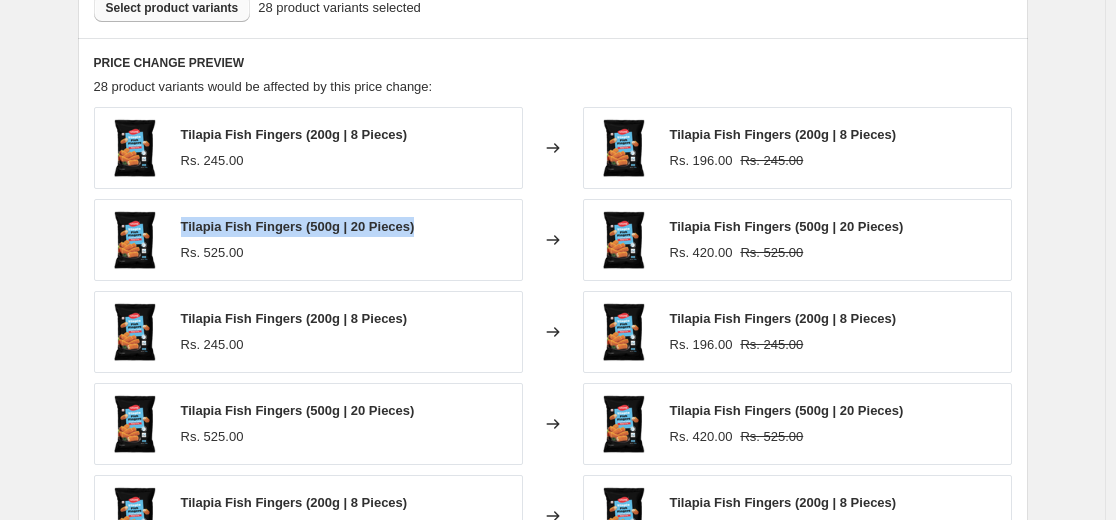 scroll, scrollTop: 1100, scrollLeft: 0, axis: vertical 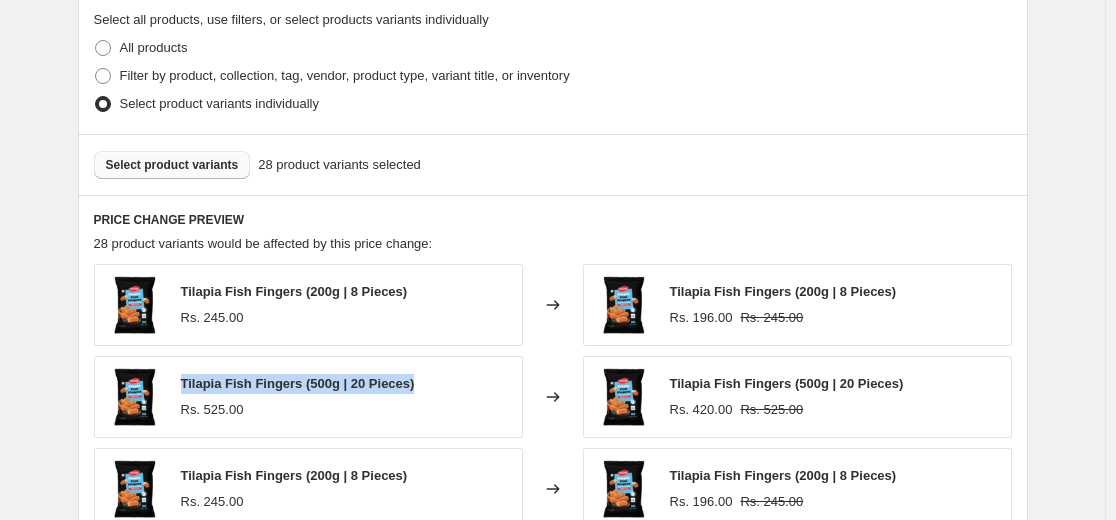 click on "Select product variants" at bounding box center (172, 165) 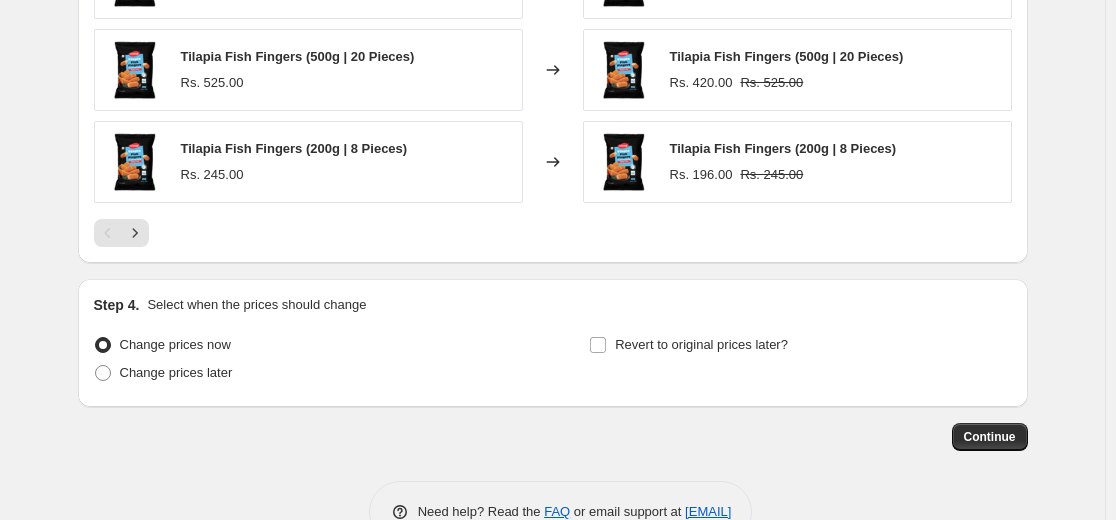 scroll, scrollTop: 1565, scrollLeft: 0, axis: vertical 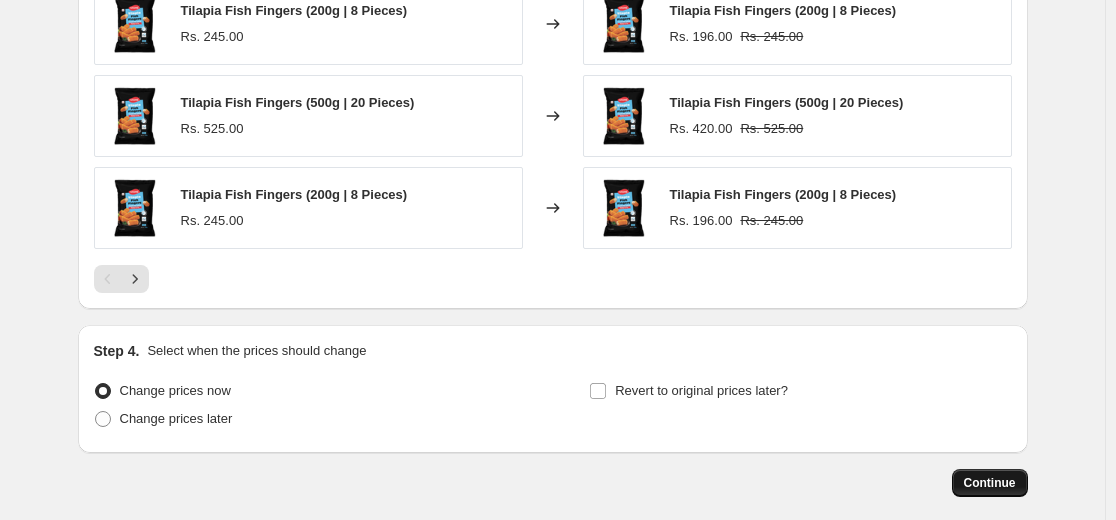 click on "Continue" at bounding box center (990, 483) 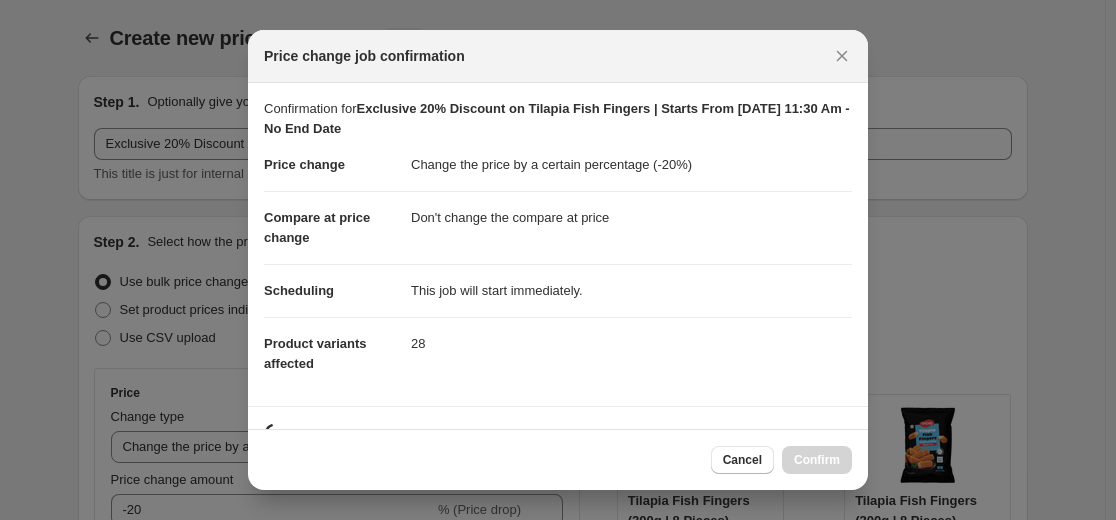scroll, scrollTop: 0, scrollLeft: 0, axis: both 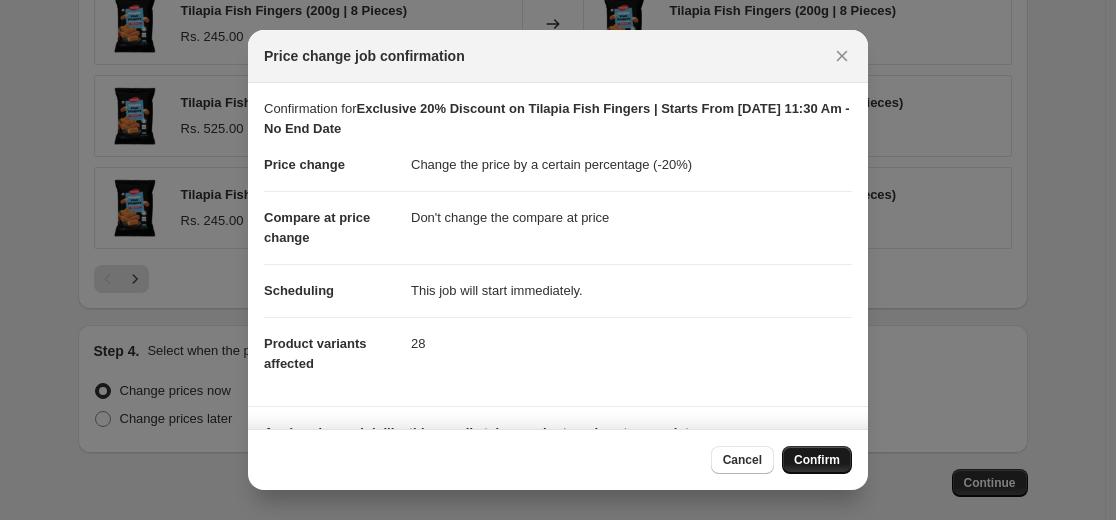 click on "Confirm" at bounding box center [817, 460] 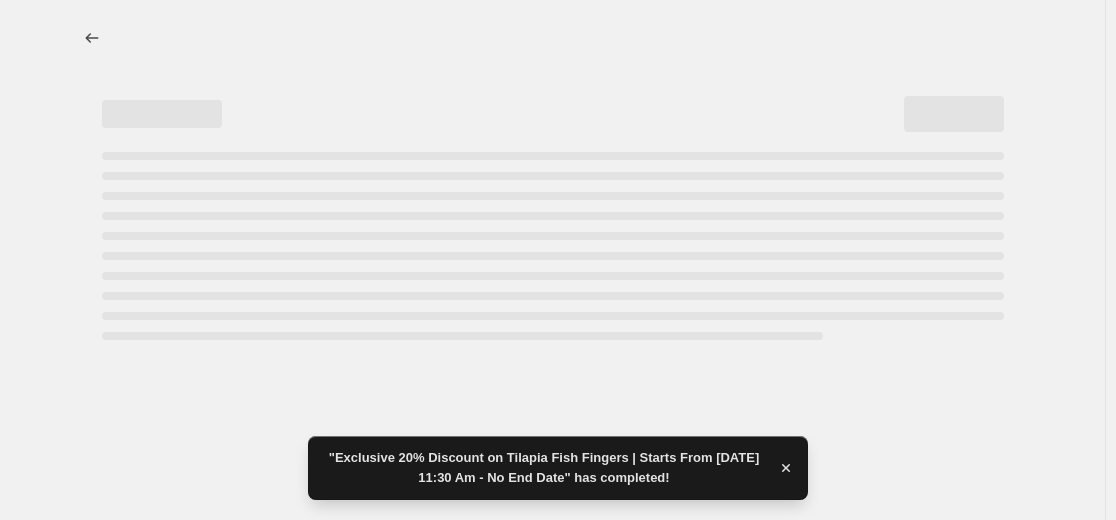 select on "percentage" 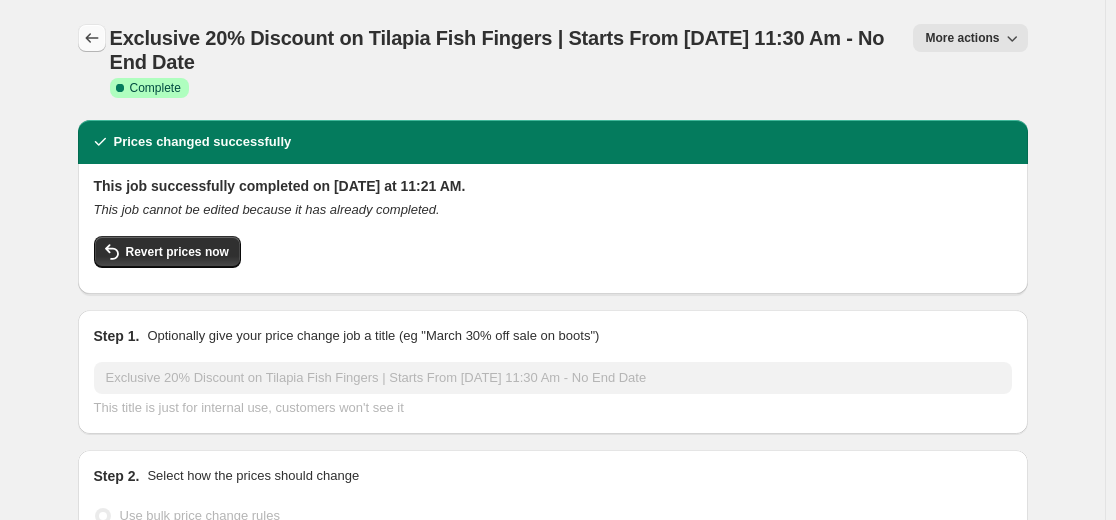 click 